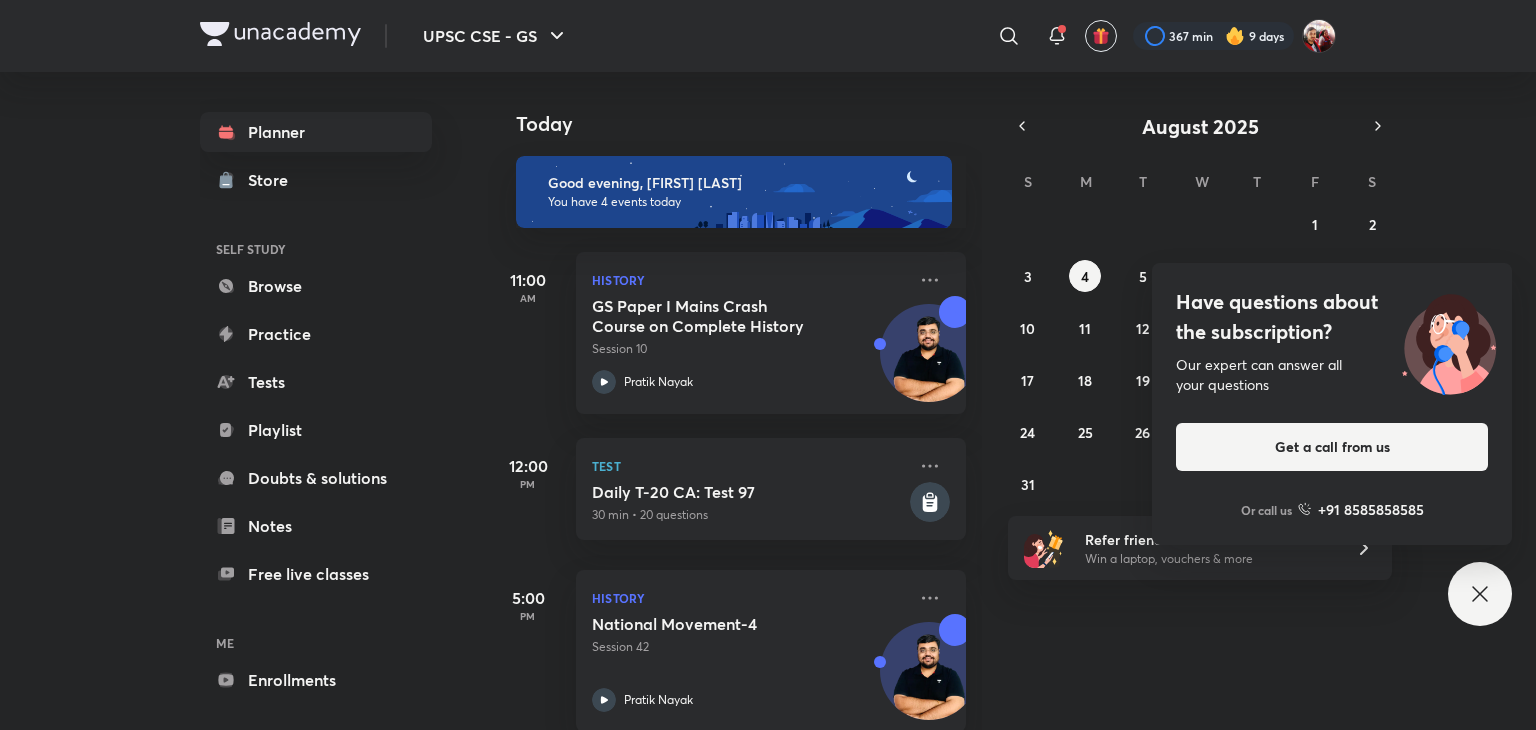 scroll, scrollTop: 0, scrollLeft: 0, axis: both 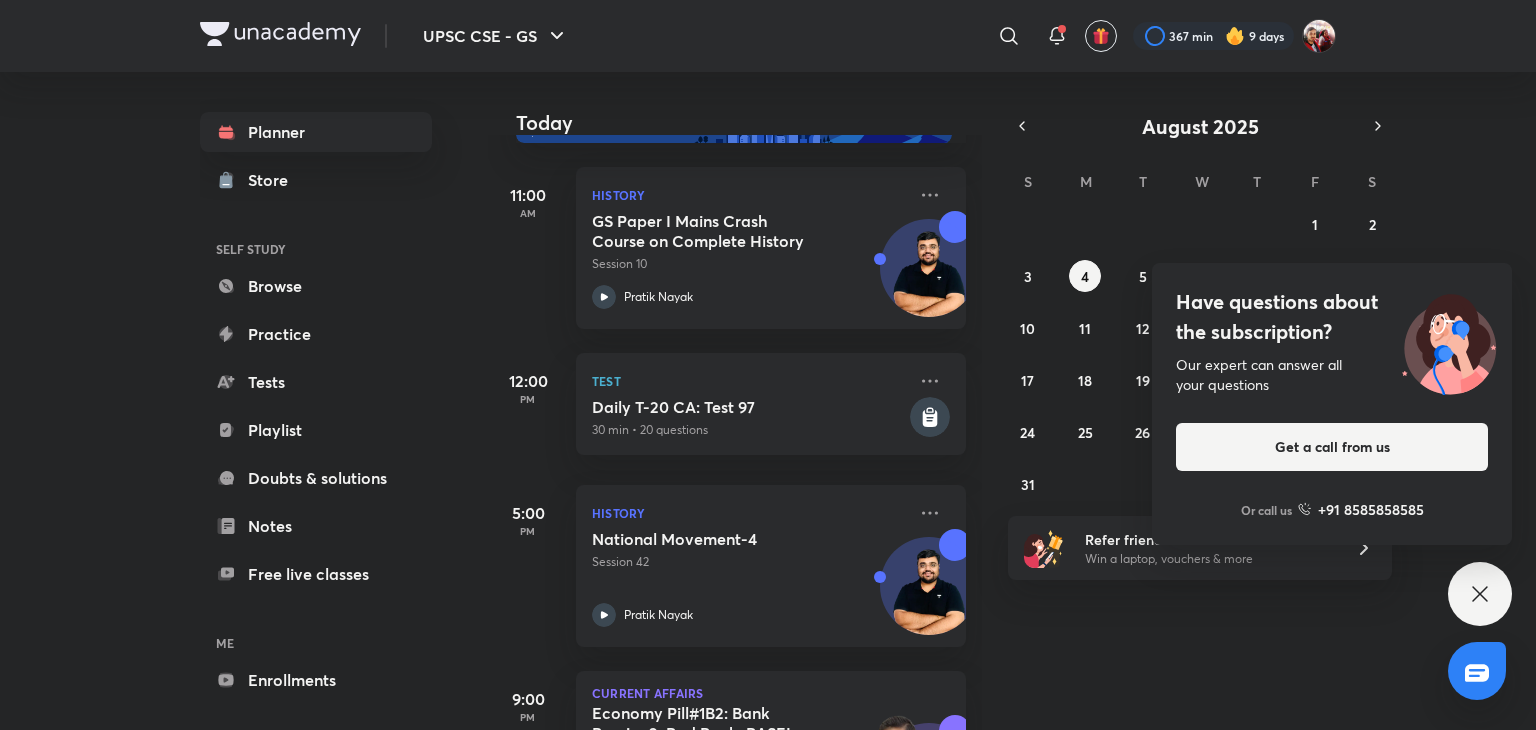 click at bounding box center [280, 34] 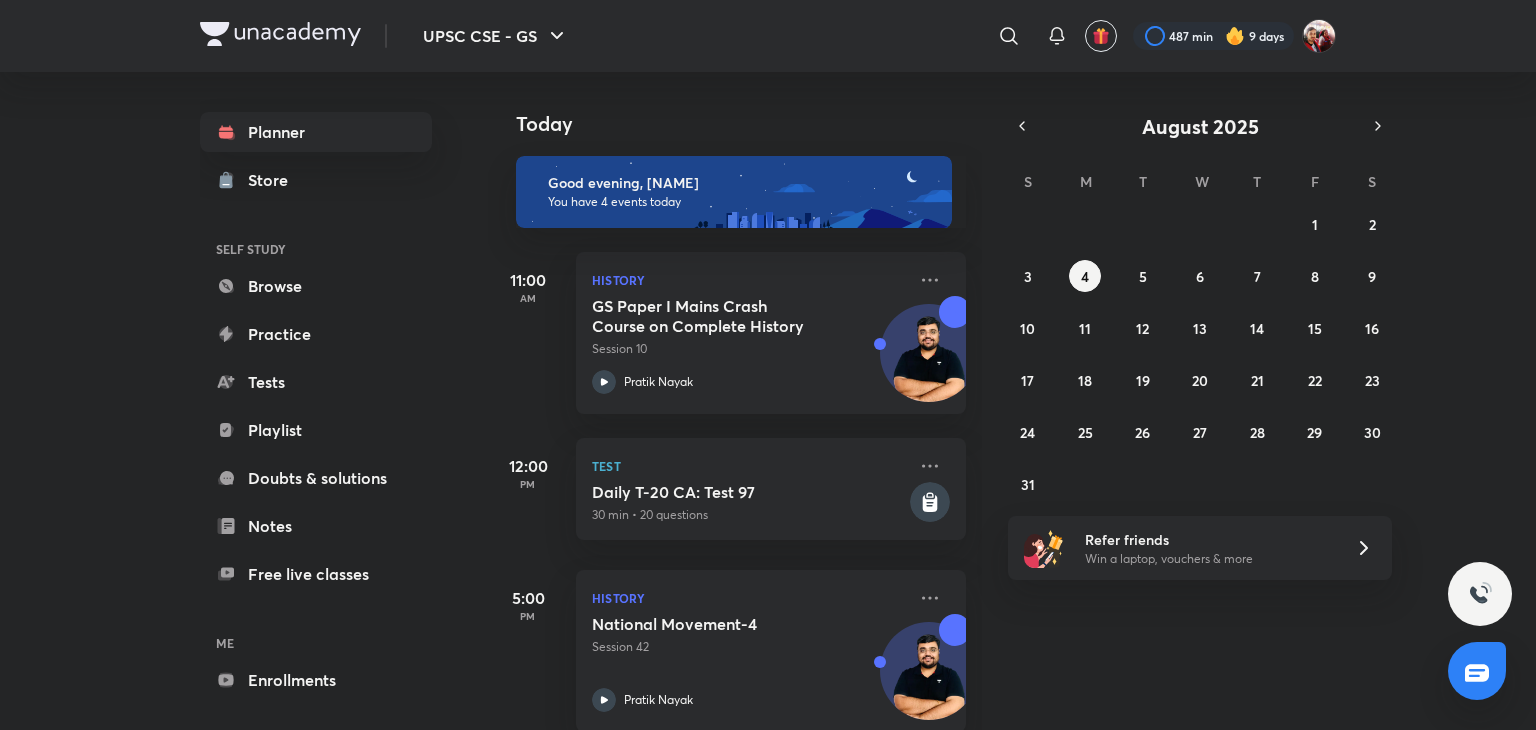 scroll, scrollTop: 0, scrollLeft: 0, axis: both 